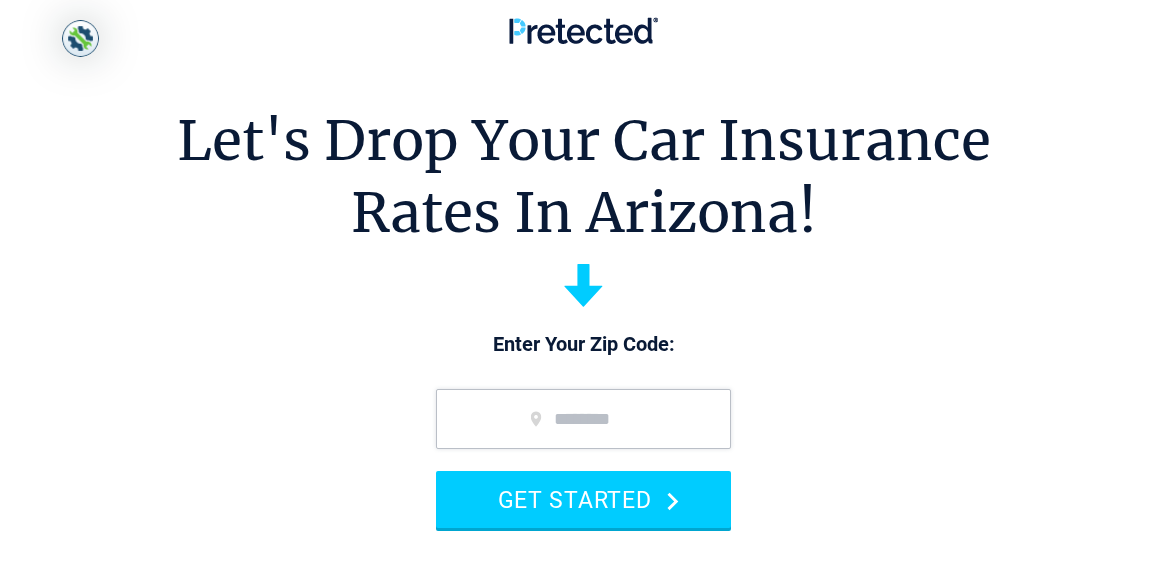 scroll, scrollTop: 0, scrollLeft: 0, axis: both 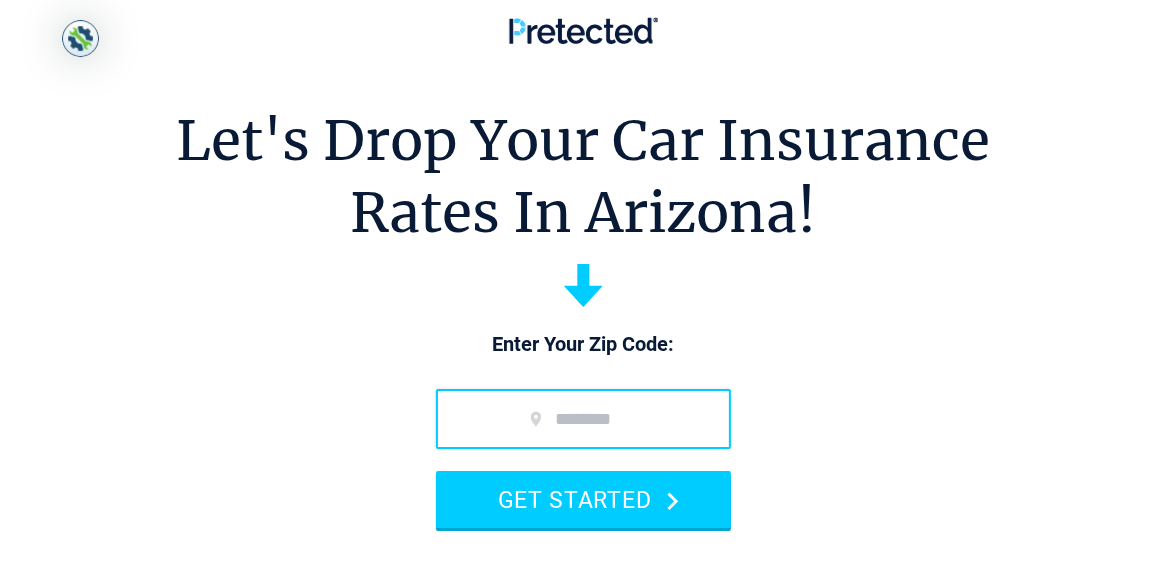 click at bounding box center (583, 419) 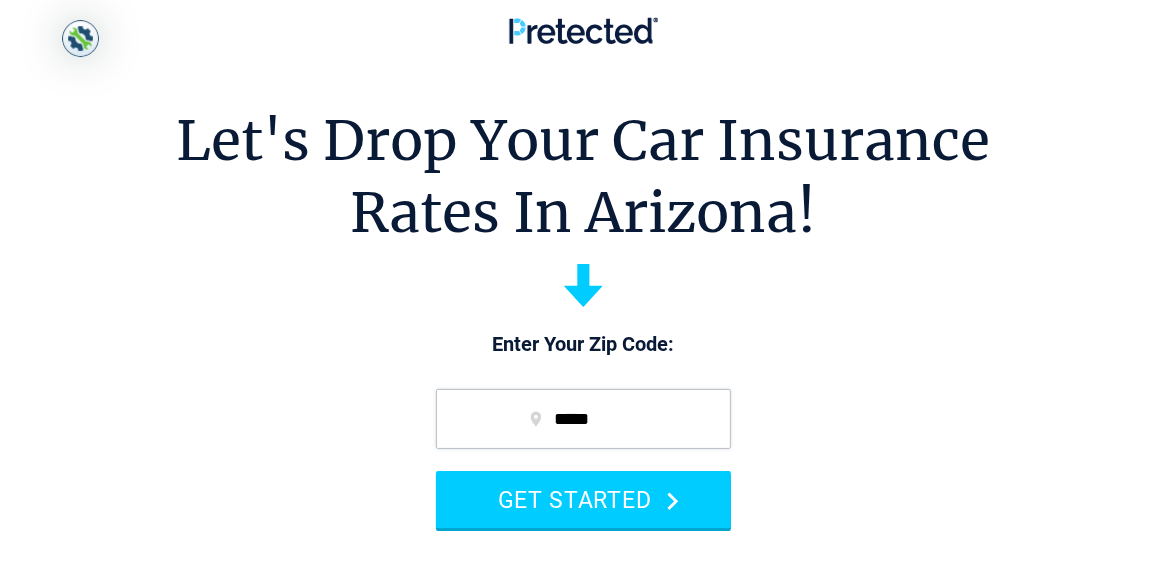 type on "*****" 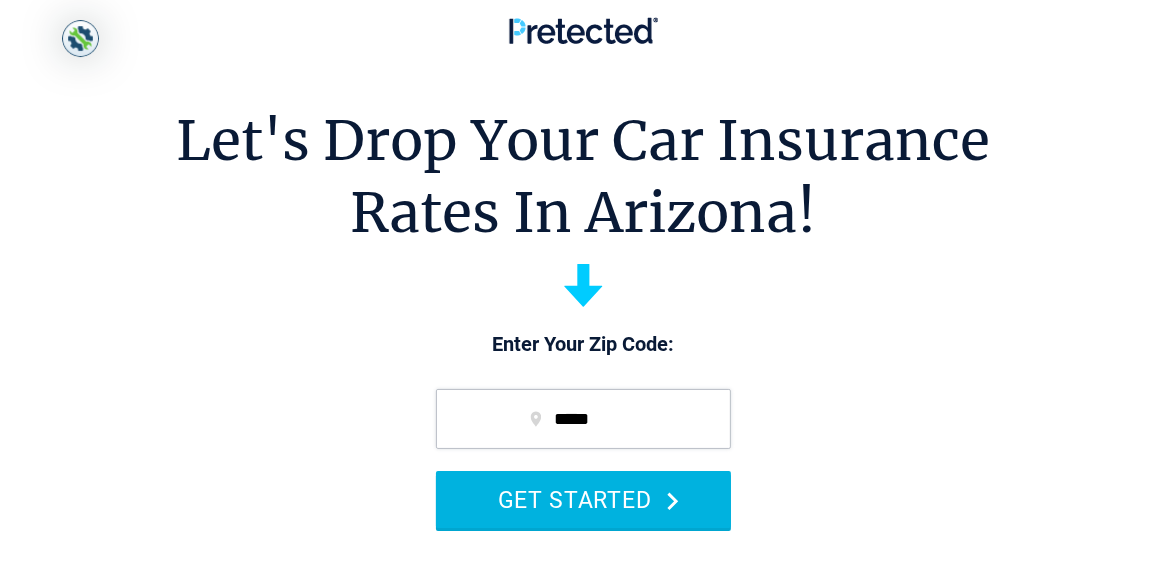 click on "GET STARTED" at bounding box center (583, 499) 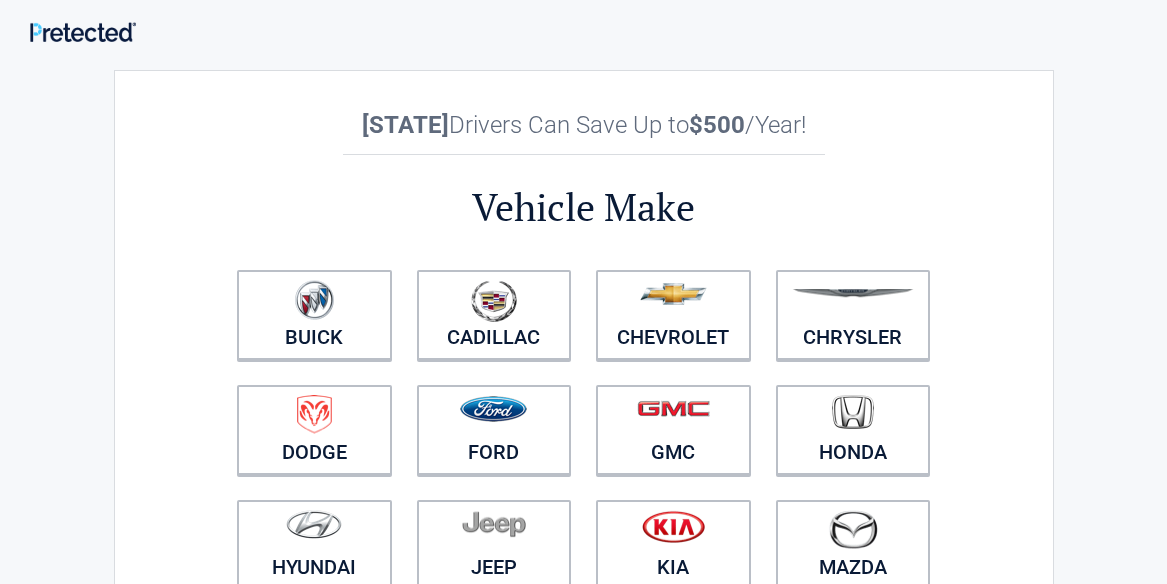 scroll, scrollTop: 0, scrollLeft: 0, axis: both 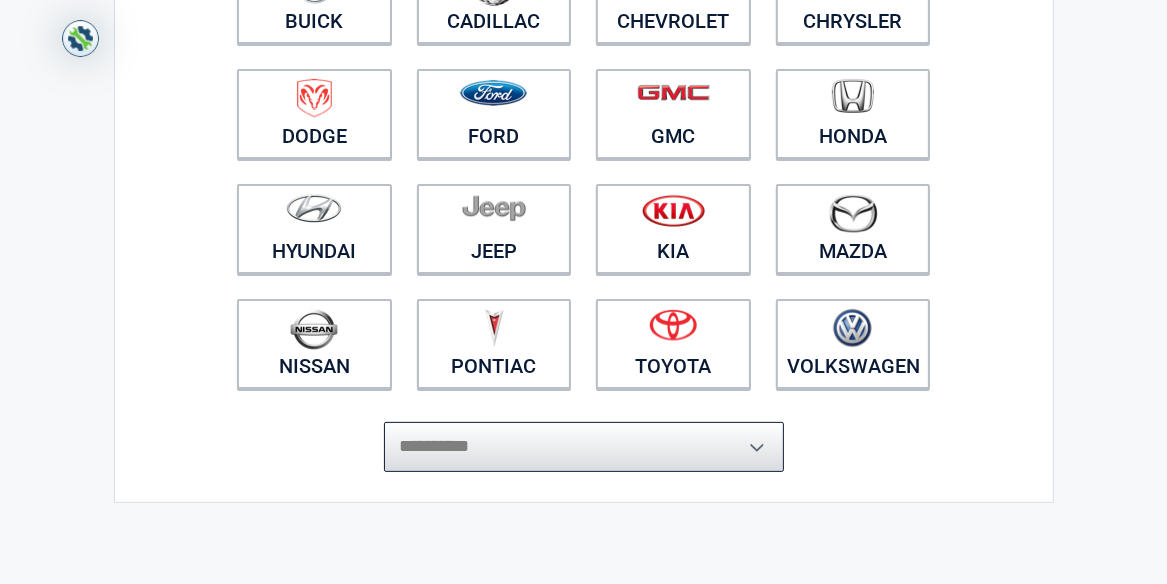 click on "**********" at bounding box center [584, 447] 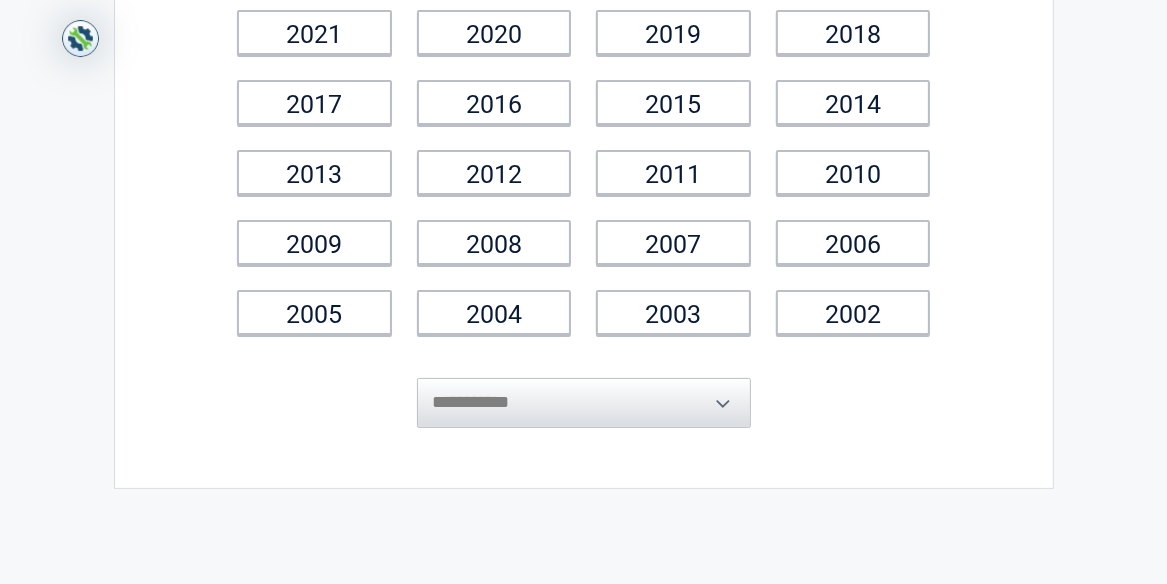 scroll, scrollTop: 287, scrollLeft: 0, axis: vertical 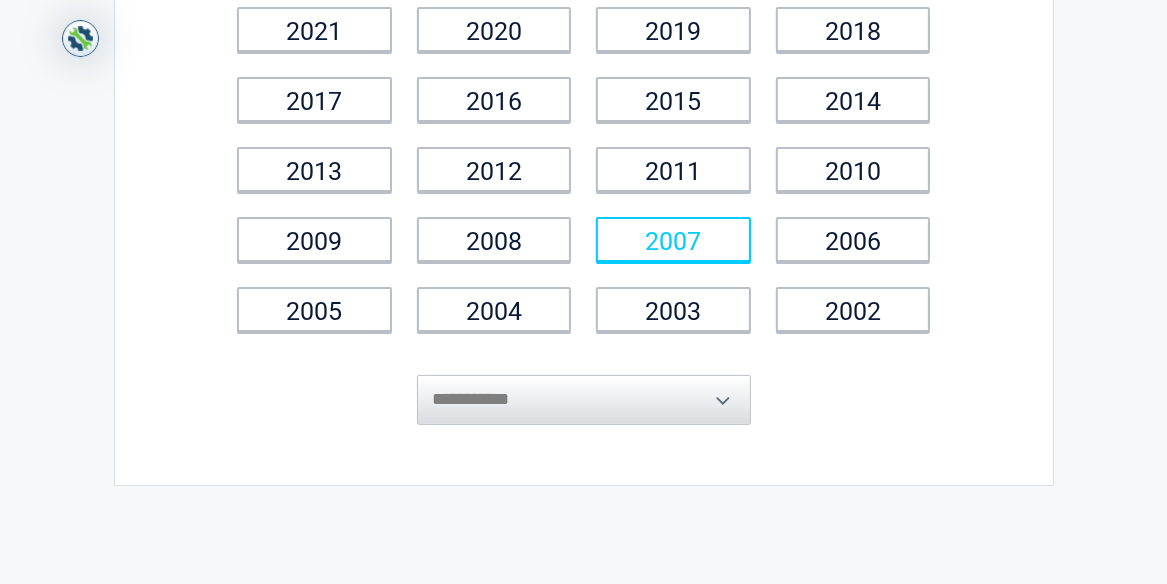 click on "2007" at bounding box center [673, 239] 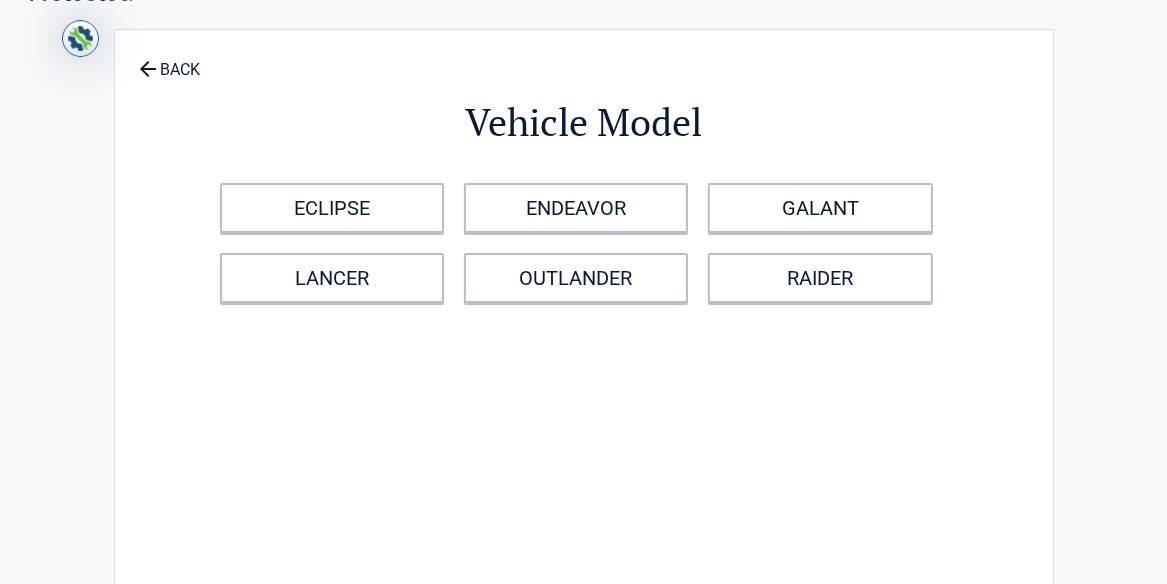 scroll, scrollTop: 0, scrollLeft: 0, axis: both 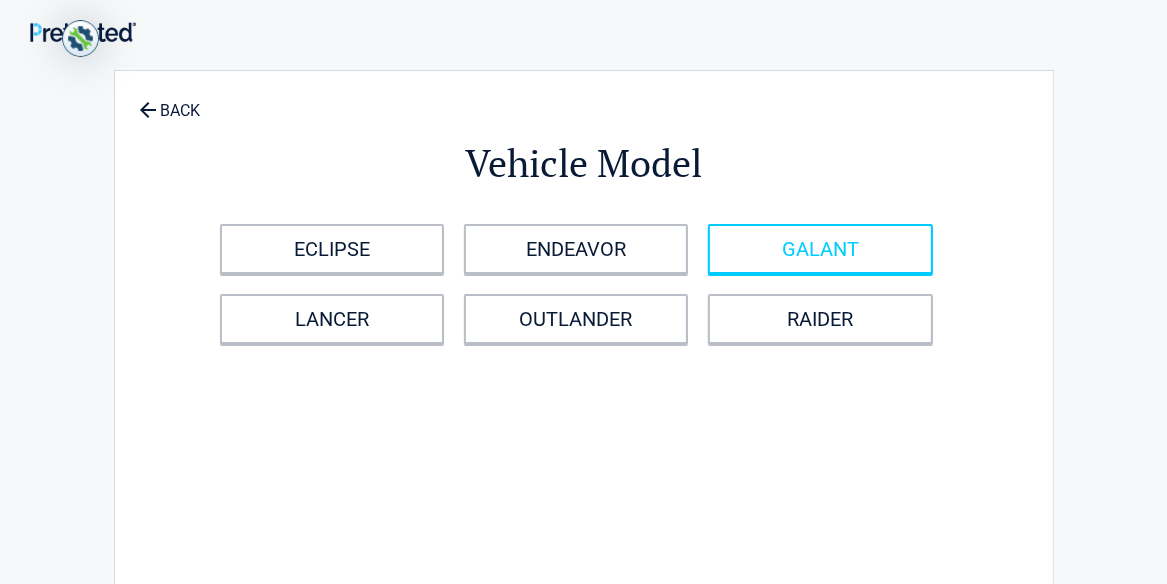 click on "GALANT" at bounding box center (820, 249) 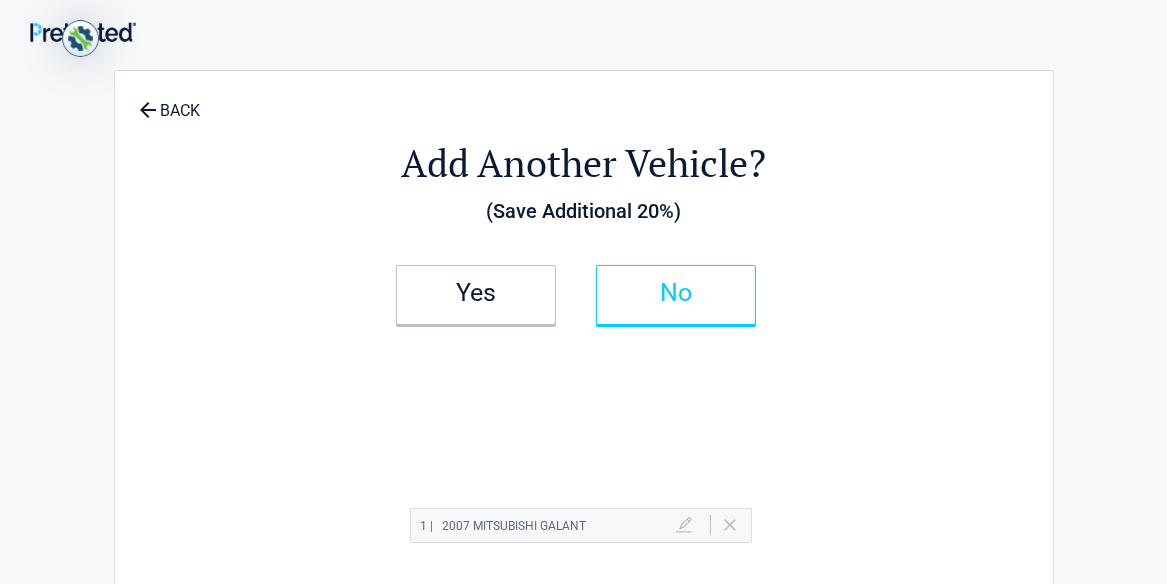 click on "No" at bounding box center (676, 293) 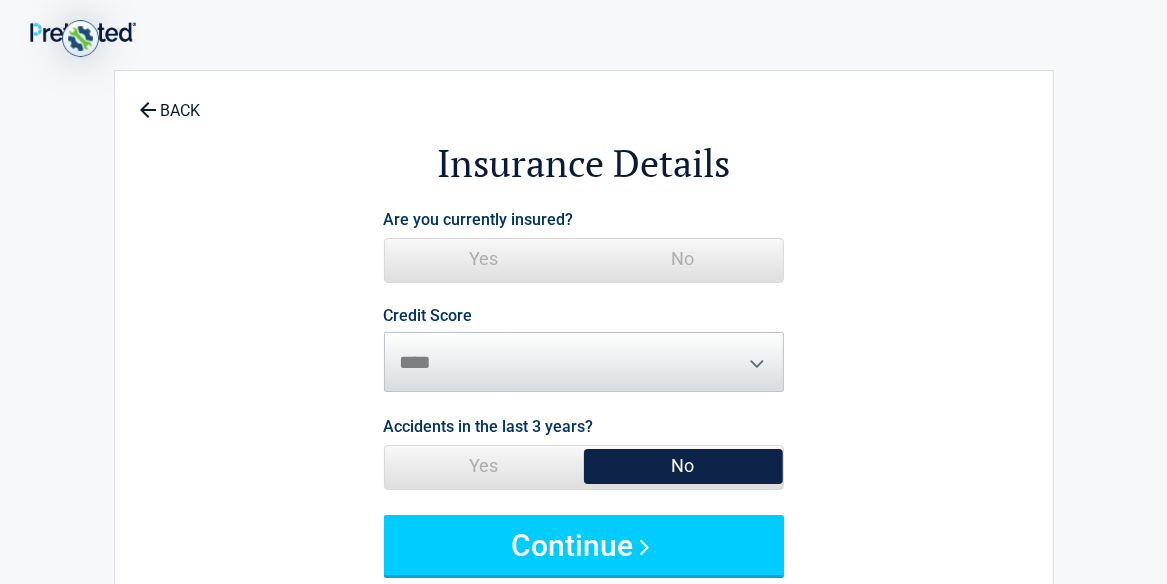 click on "No" at bounding box center (683, 259) 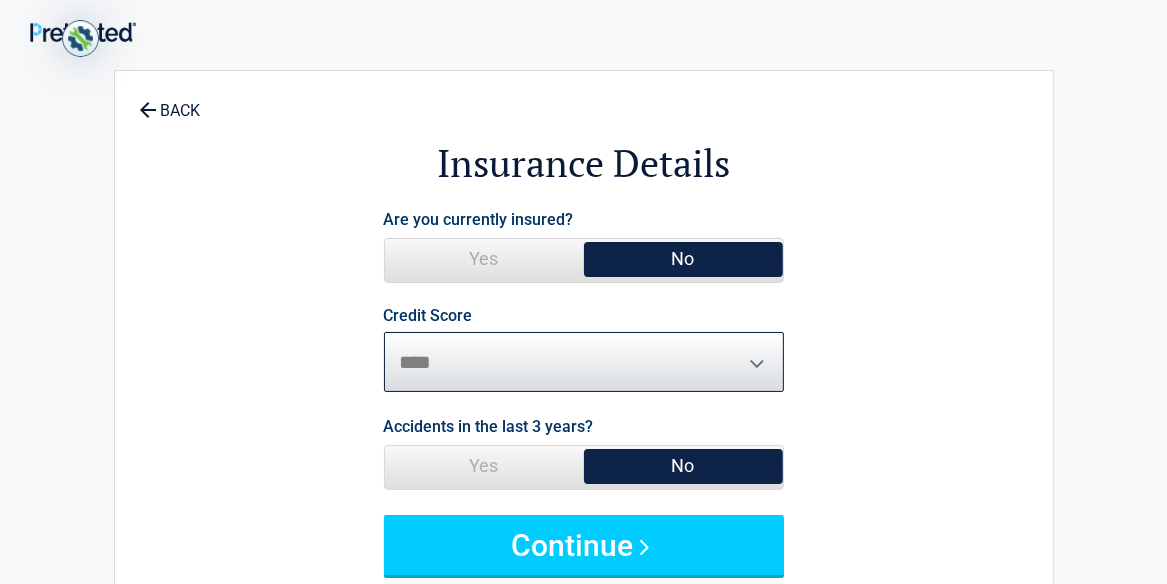 click on "*********
****
*******
****" at bounding box center (584, 362) 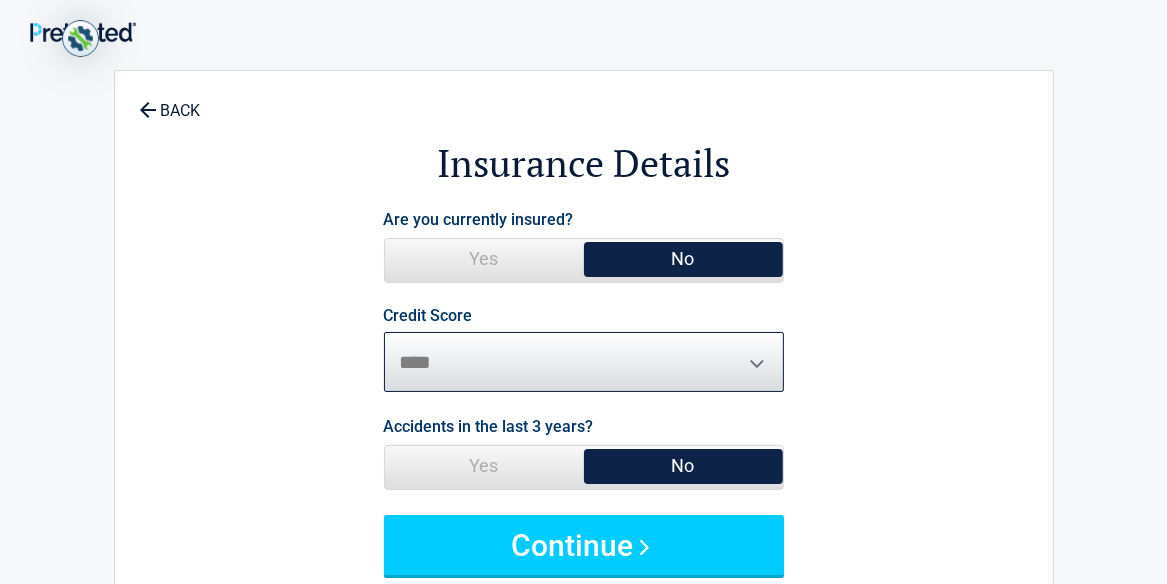select on "*******" 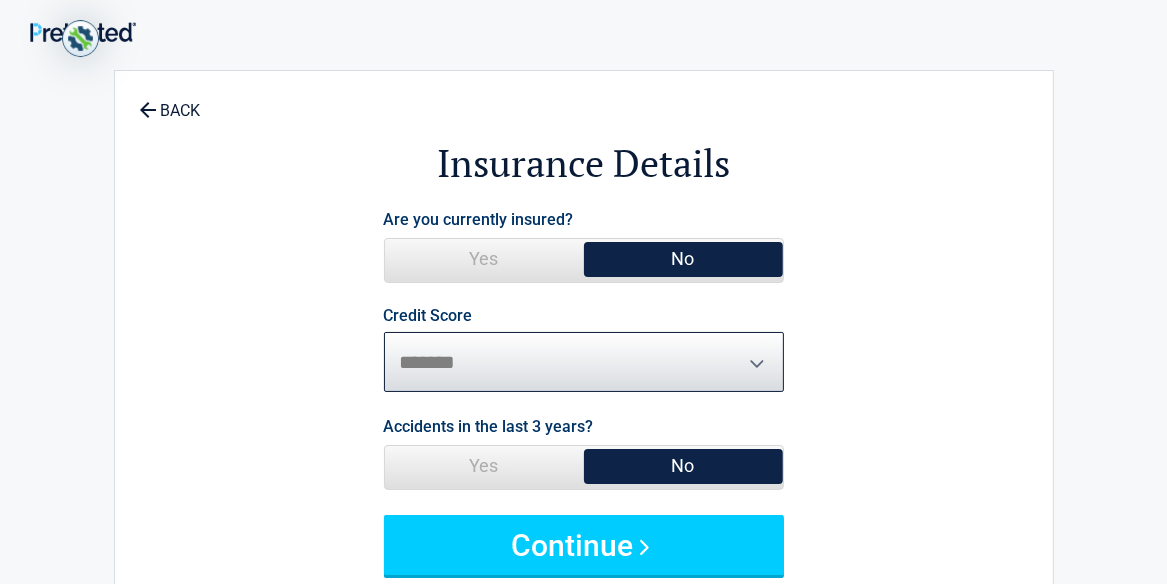 click on "*********
****
*******
****" at bounding box center (584, 362) 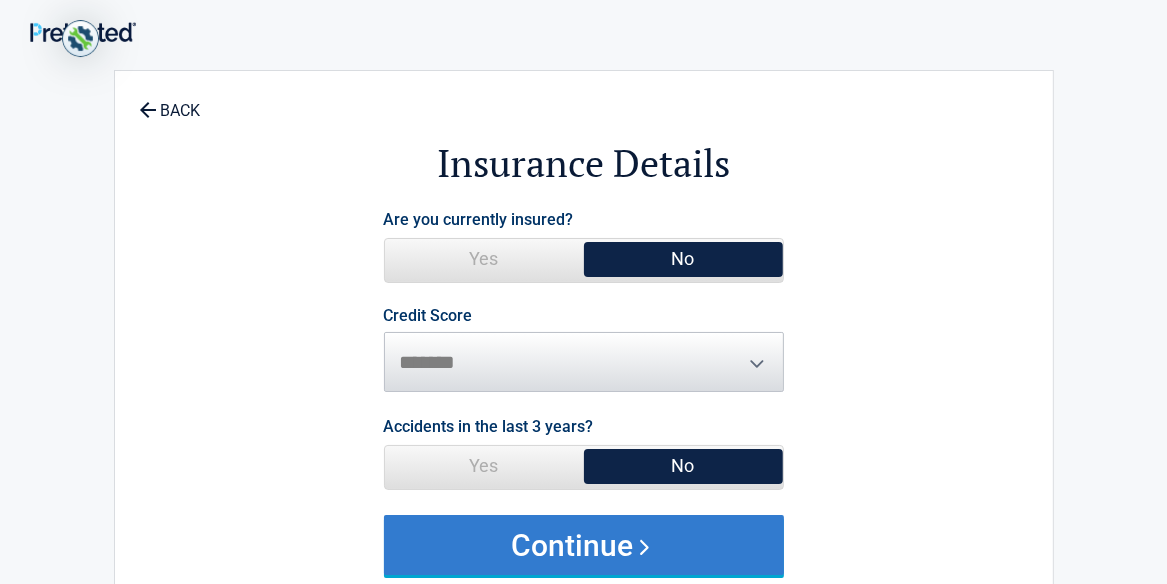 click on "Continue" at bounding box center (584, 545) 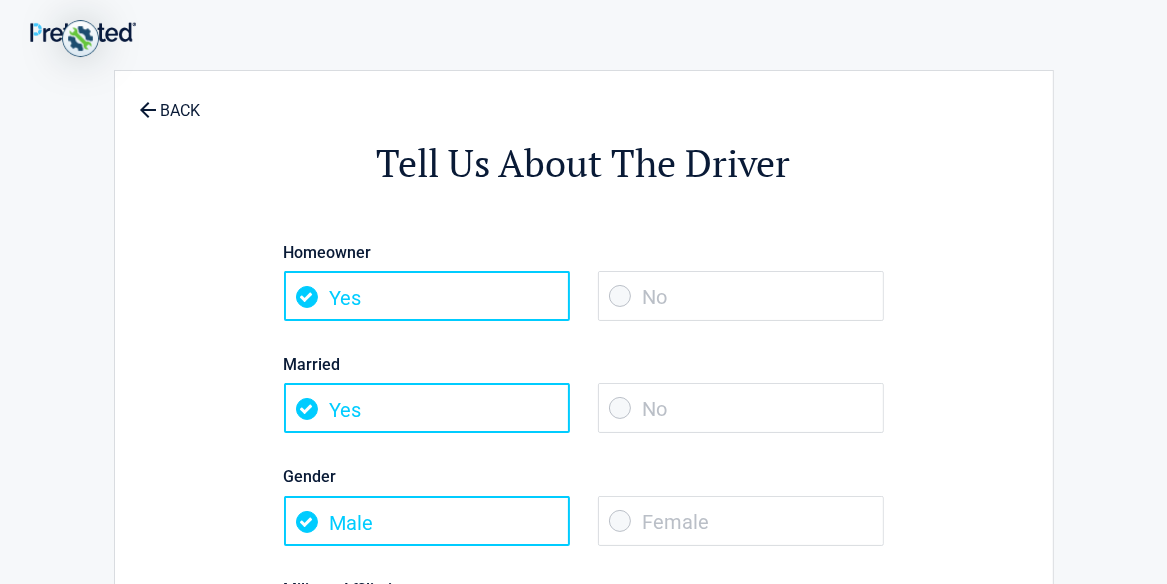 click on "No" at bounding box center [741, 296] 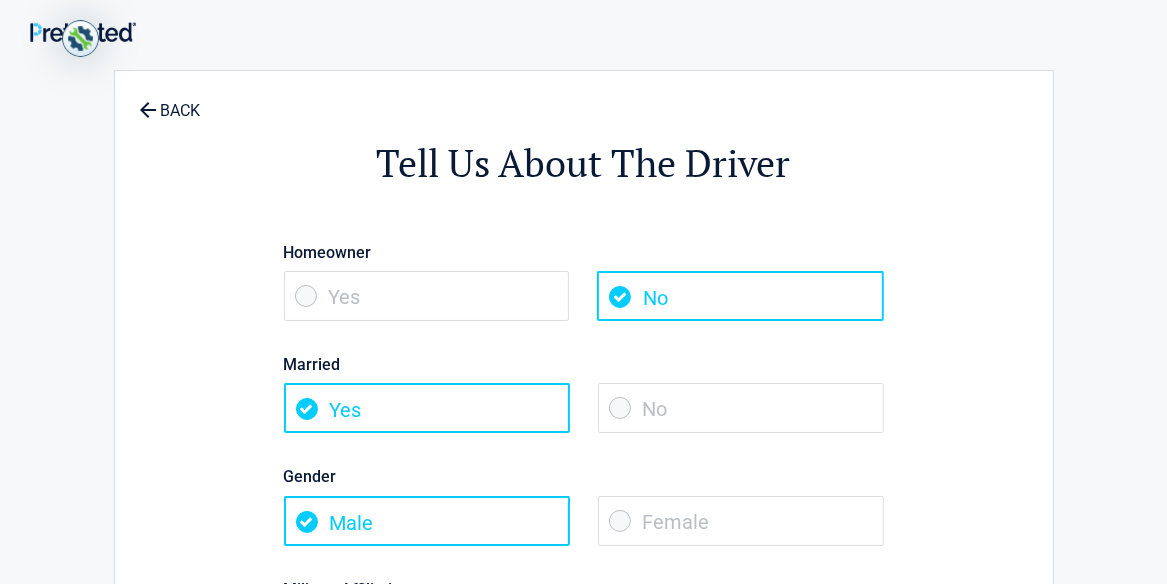 click on "No" at bounding box center (741, 408) 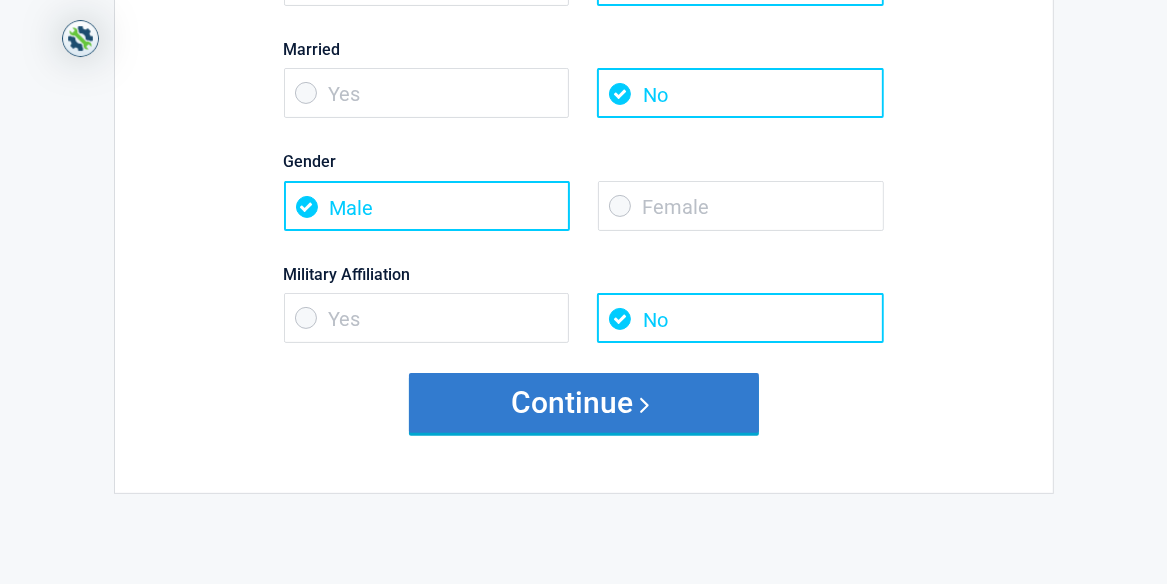 click on "Continue" at bounding box center (584, 403) 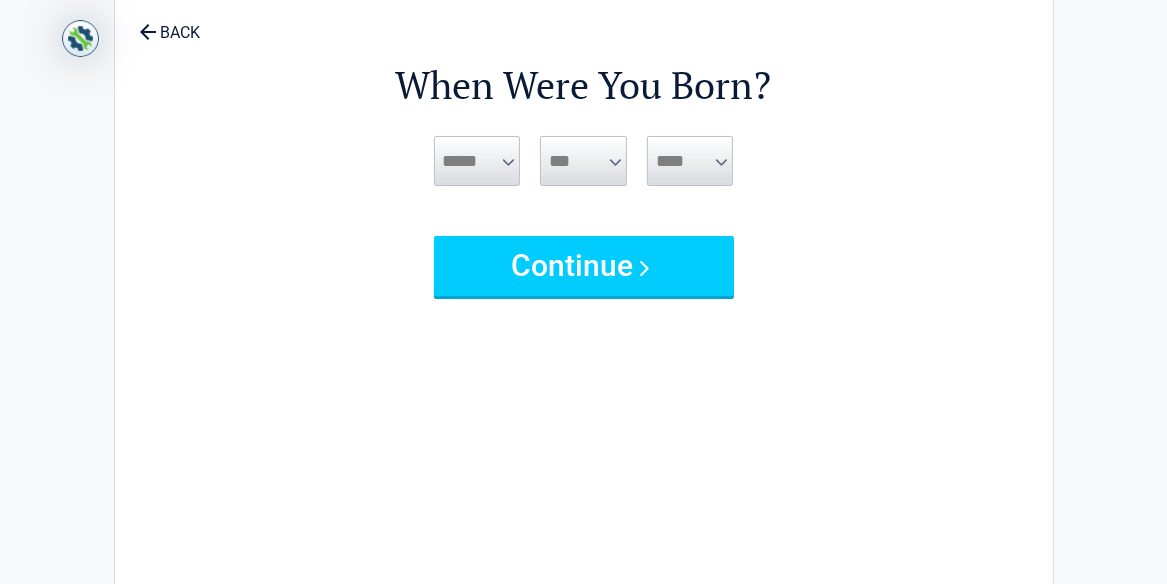scroll, scrollTop: 0, scrollLeft: 0, axis: both 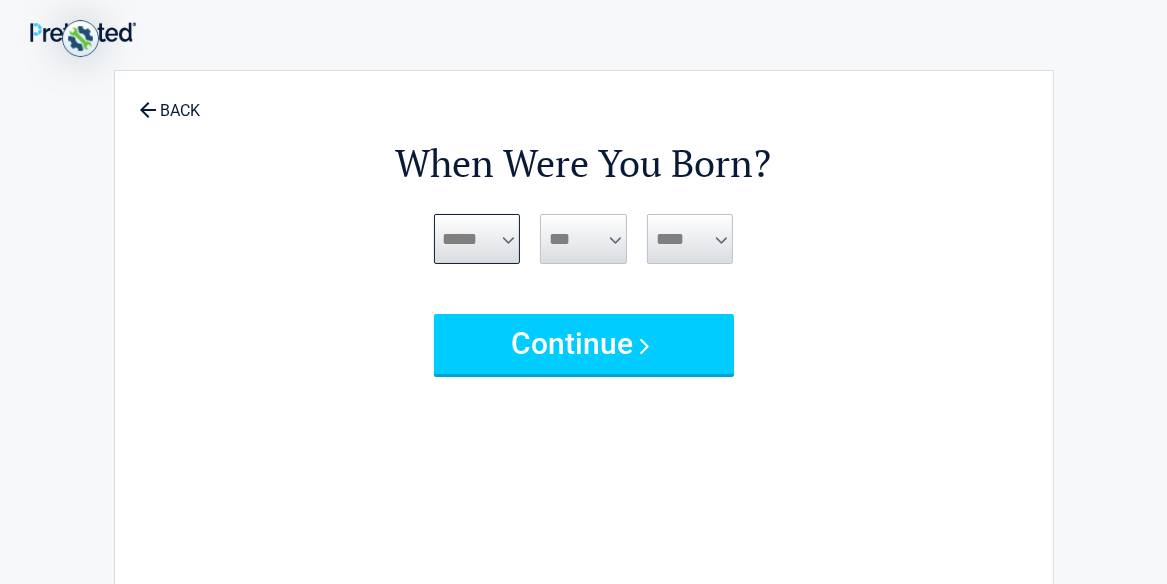 click on "*****
***
***
***
***
***
***
***
***
***
***
***
***" at bounding box center [477, 239] 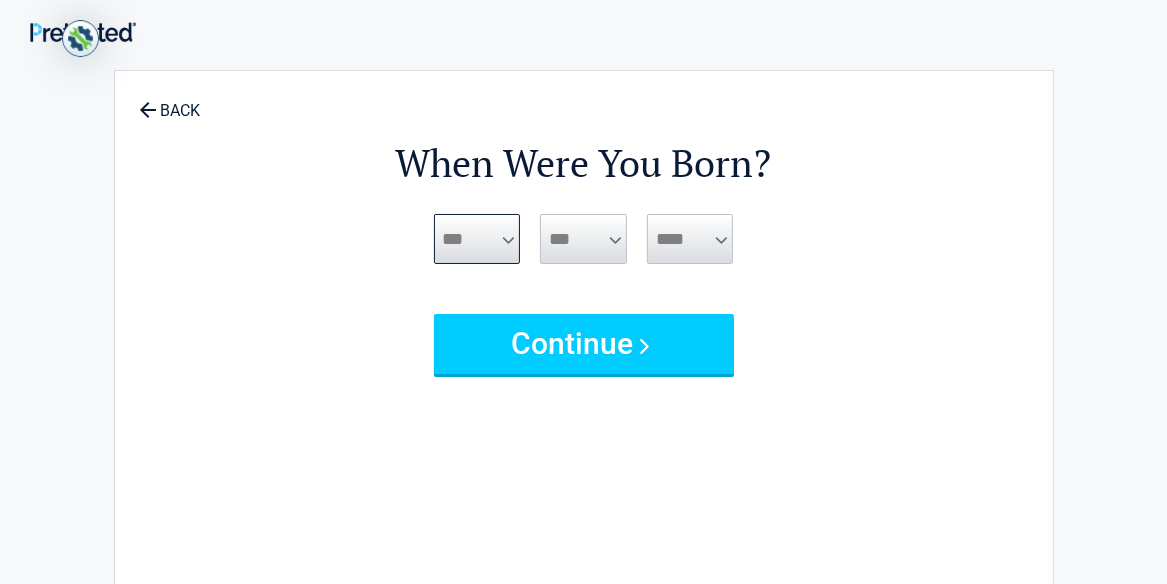 click on "*****
***
***
***
***
***
***
***
***
***
***
***
***" at bounding box center (477, 239) 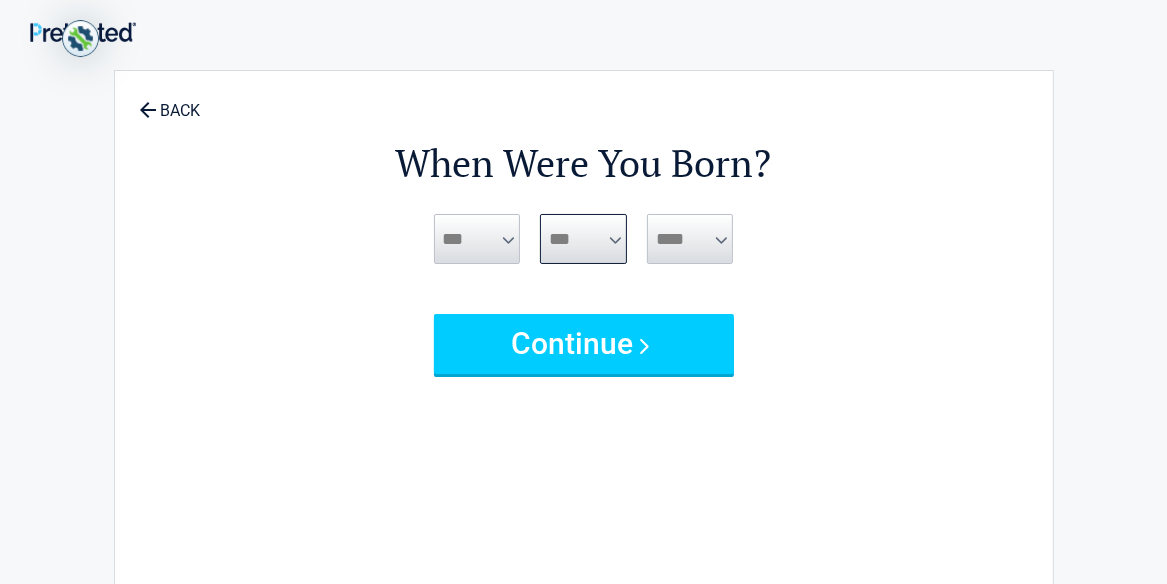click on "*** * * * * * * * * * ** ** ** ** ** ** ** ** ** ** ** ** ** ** ** ** ** ** ** ** **" at bounding box center (583, 239) 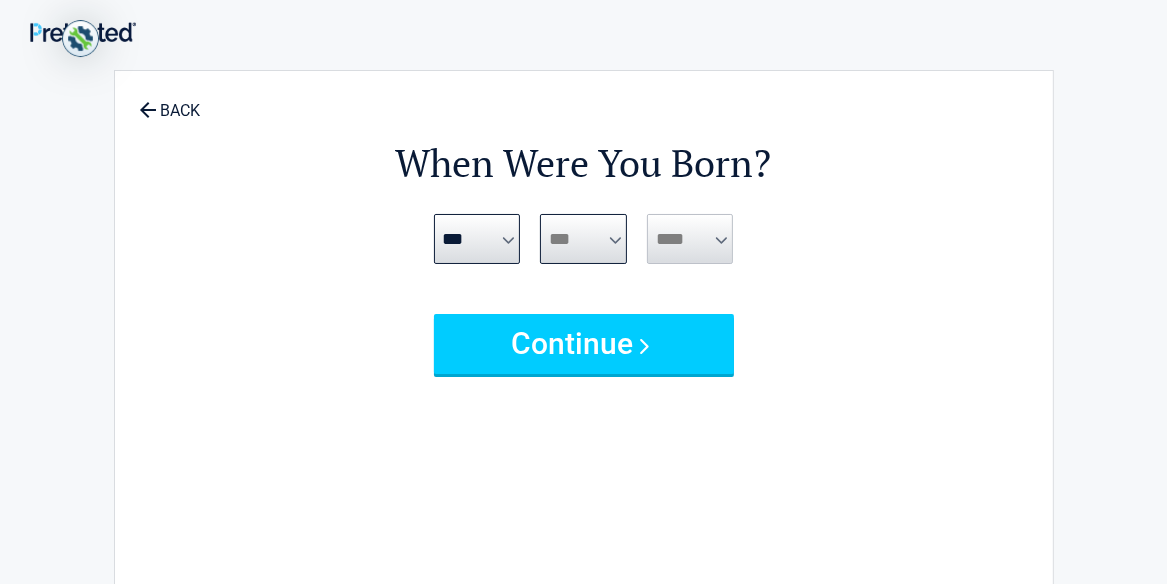 select on "**" 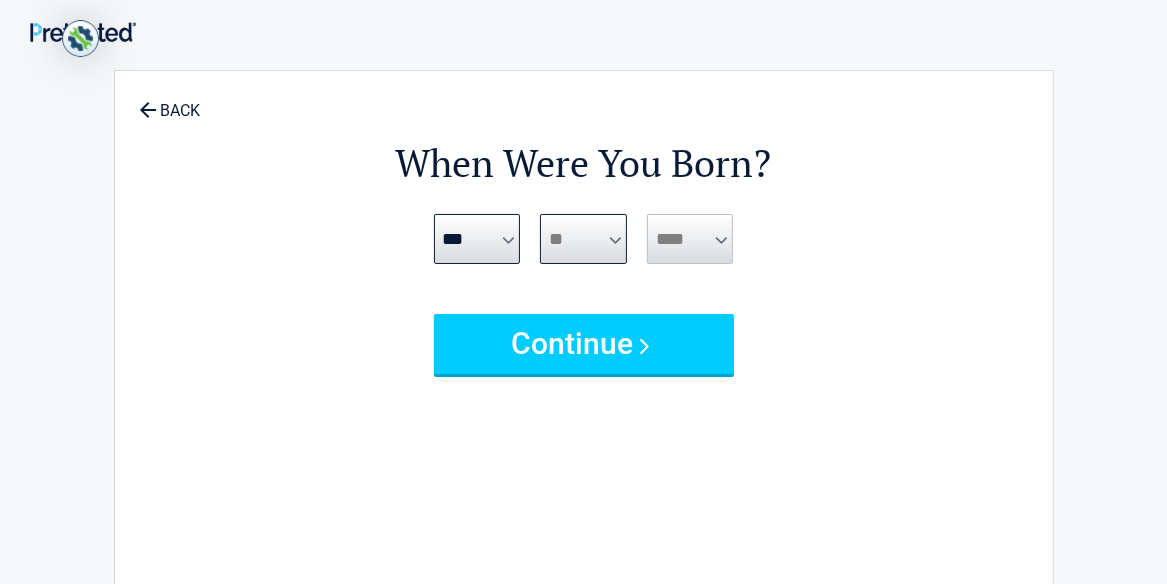click on "*** * * * * * * * * * ** ** ** ** ** ** ** ** ** ** ** ** ** ** ** ** ** ** ** ** **" at bounding box center (583, 239) 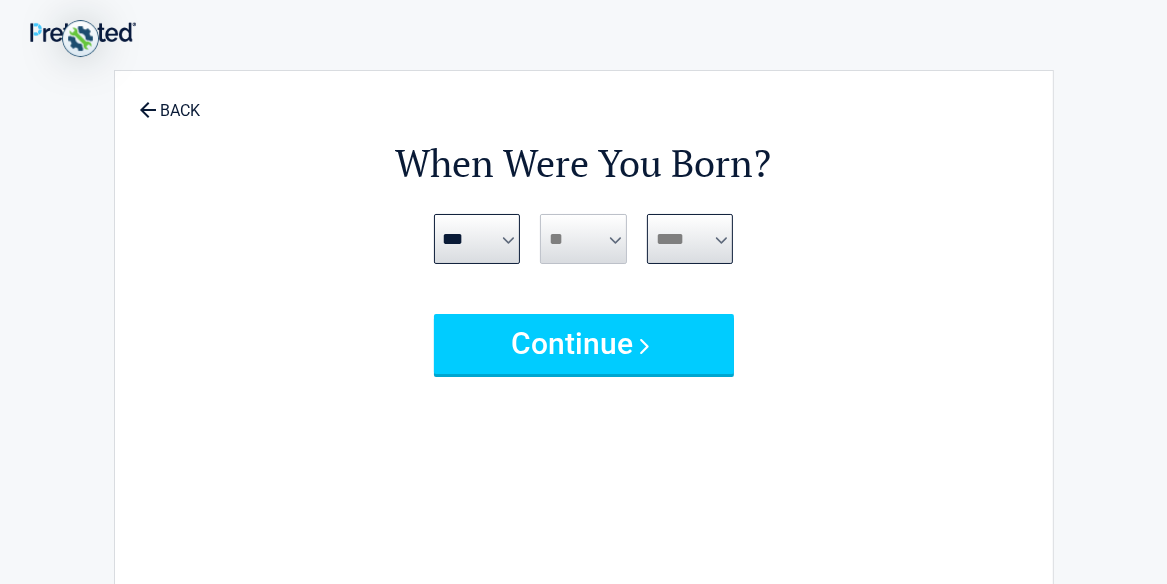 click on "****
****
****
****
****
****
****
****
****
****
****
****
****
****
****
****
****
****
****
****
****
****
****
****
****
****
****
****
****
****
****
****
****
****
****
****
****
****
****
****
****
****
****
****
****
****
****
****
****
****
****
****
****
****
****
****
****
****
****
****
****
****
****
****" at bounding box center (690, 239) 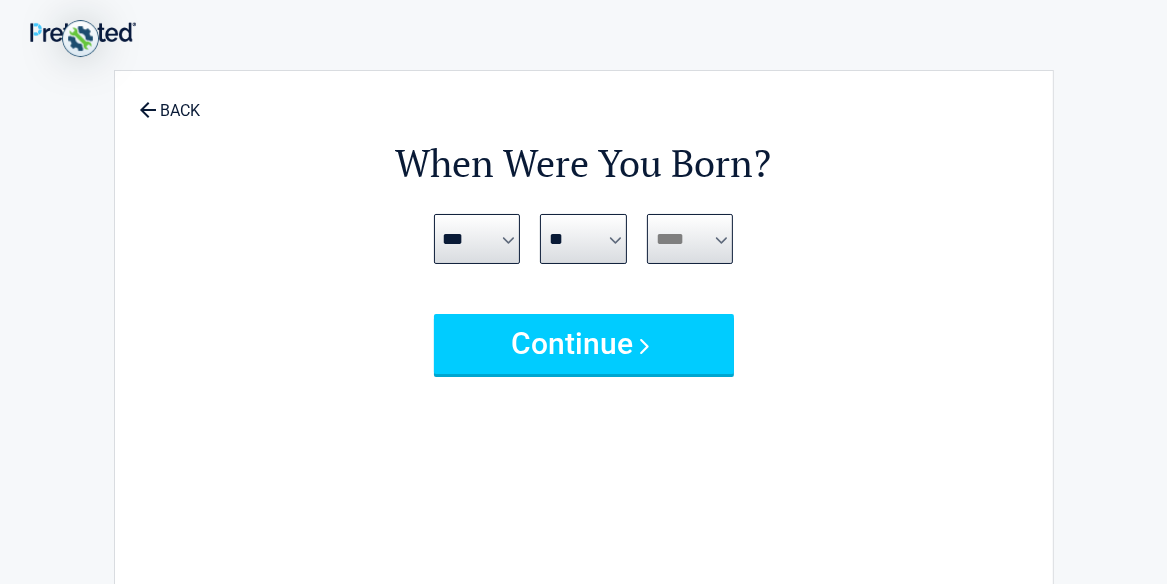 select on "****" 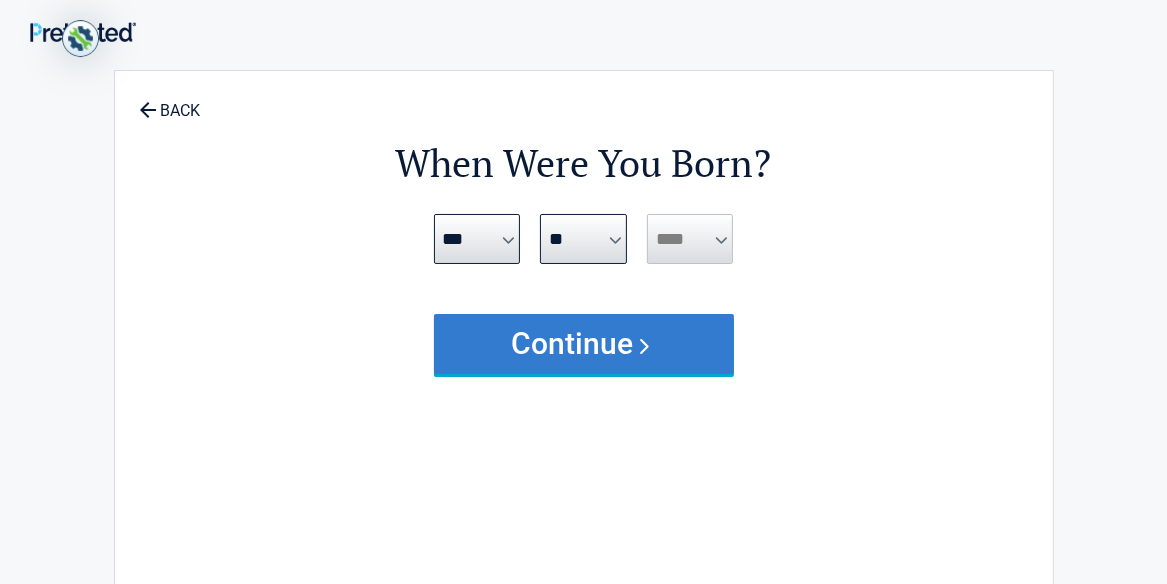click on "Continue" at bounding box center [584, 344] 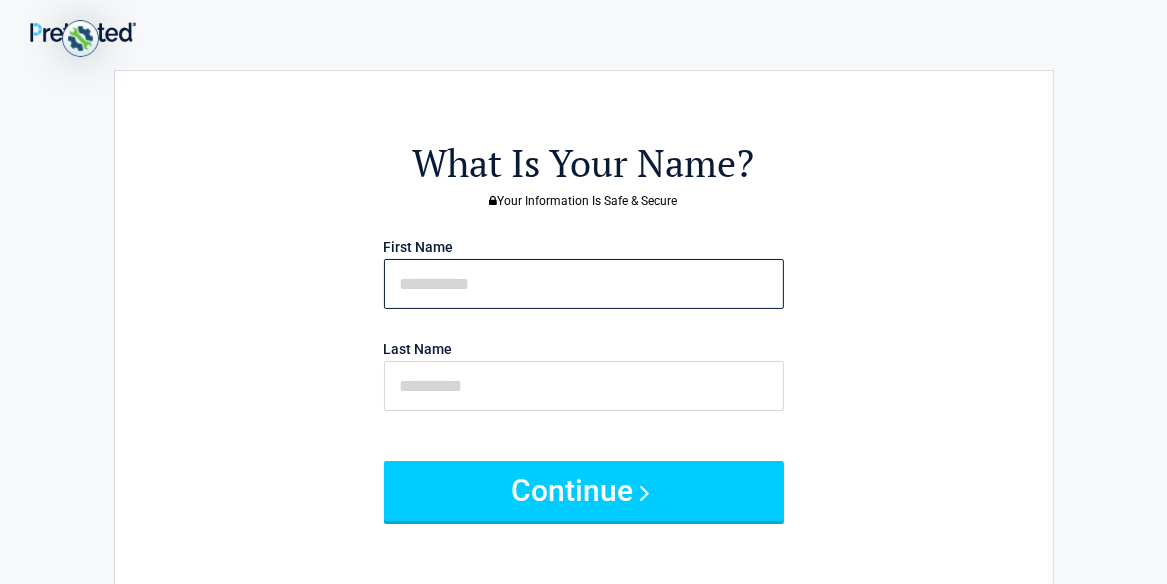 click at bounding box center [584, 284] 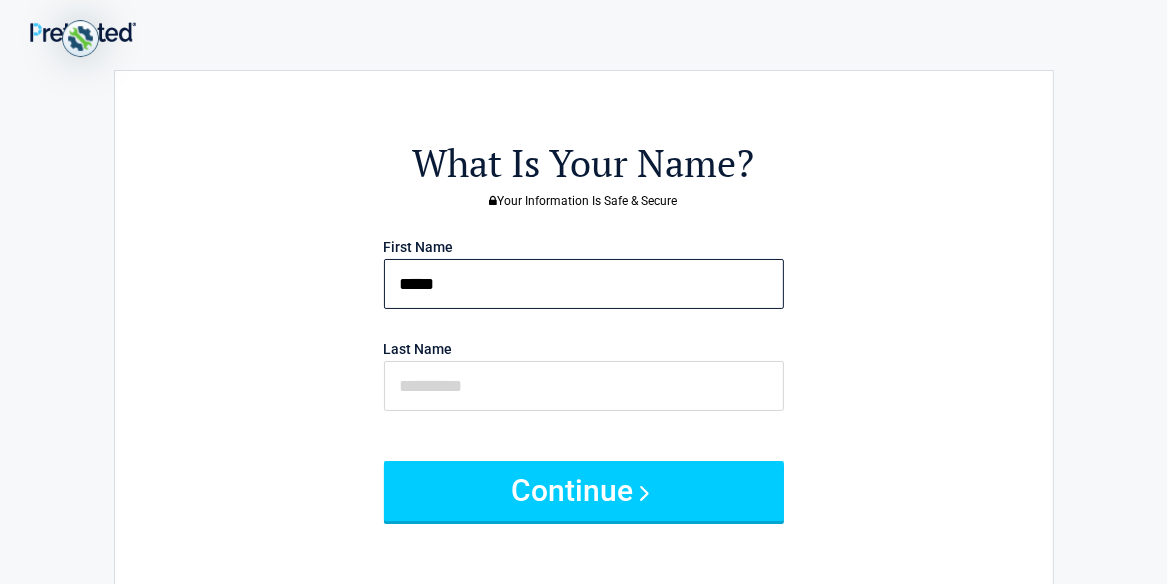 type on "*****" 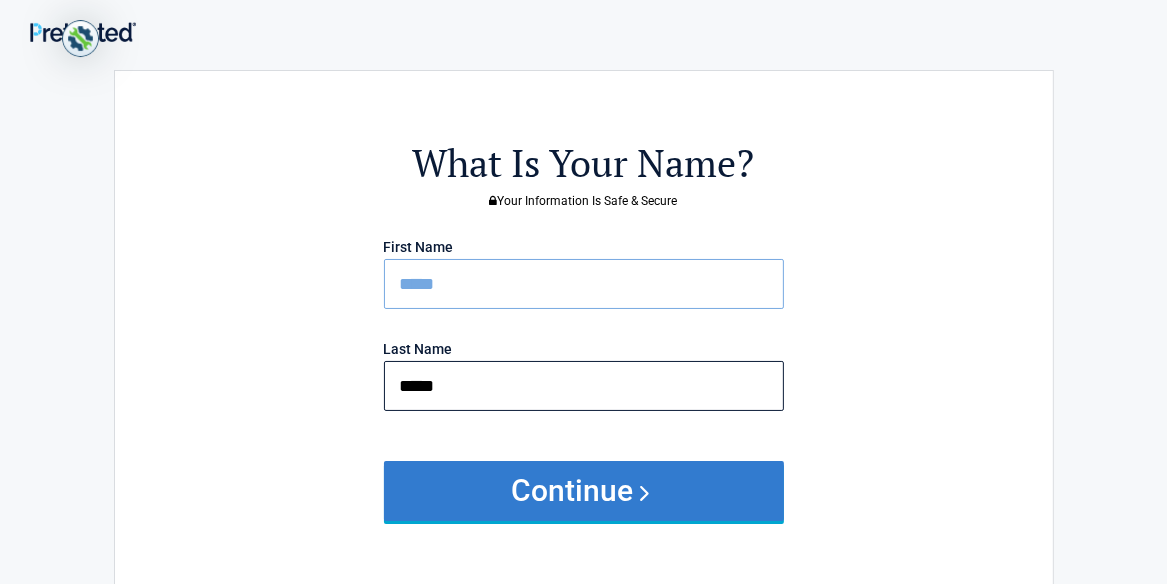 type on "*****" 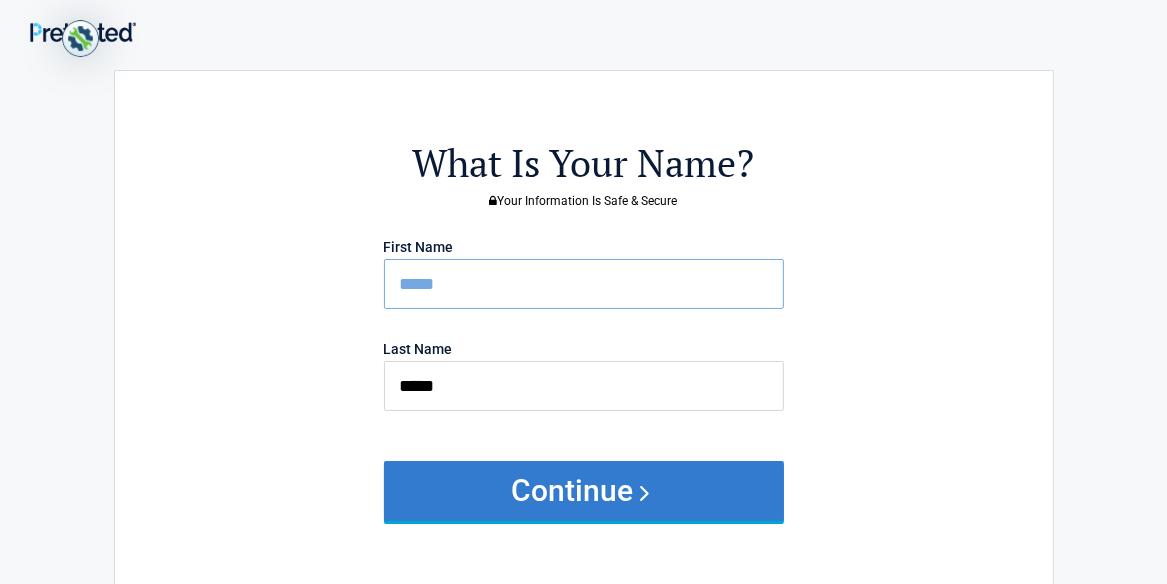 click on "Continue" at bounding box center [584, 491] 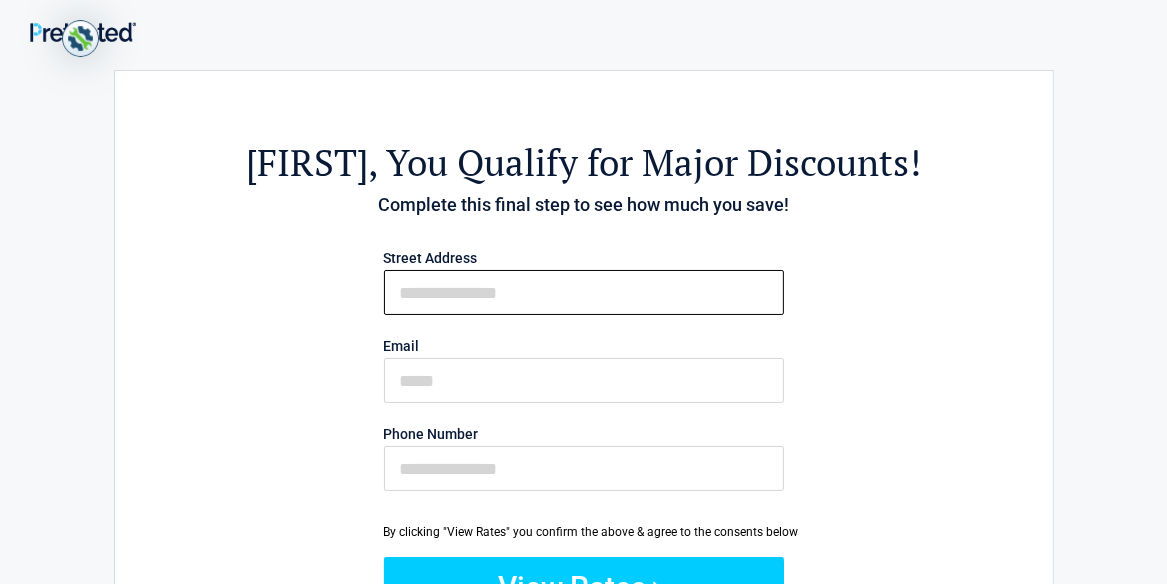 click on "First Name" at bounding box center (584, 292) 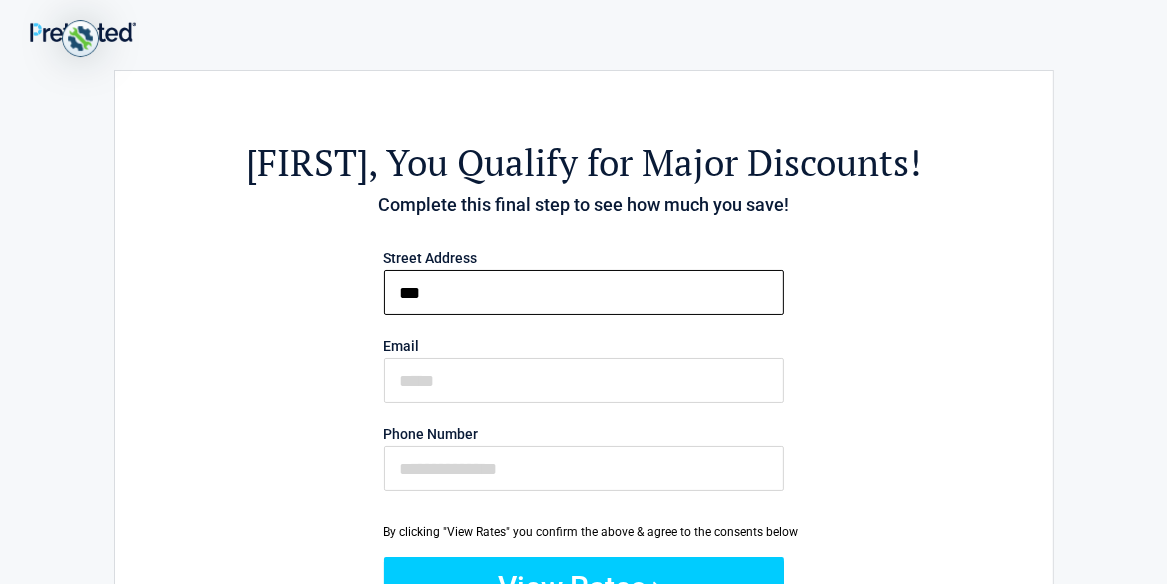 type on "**********" 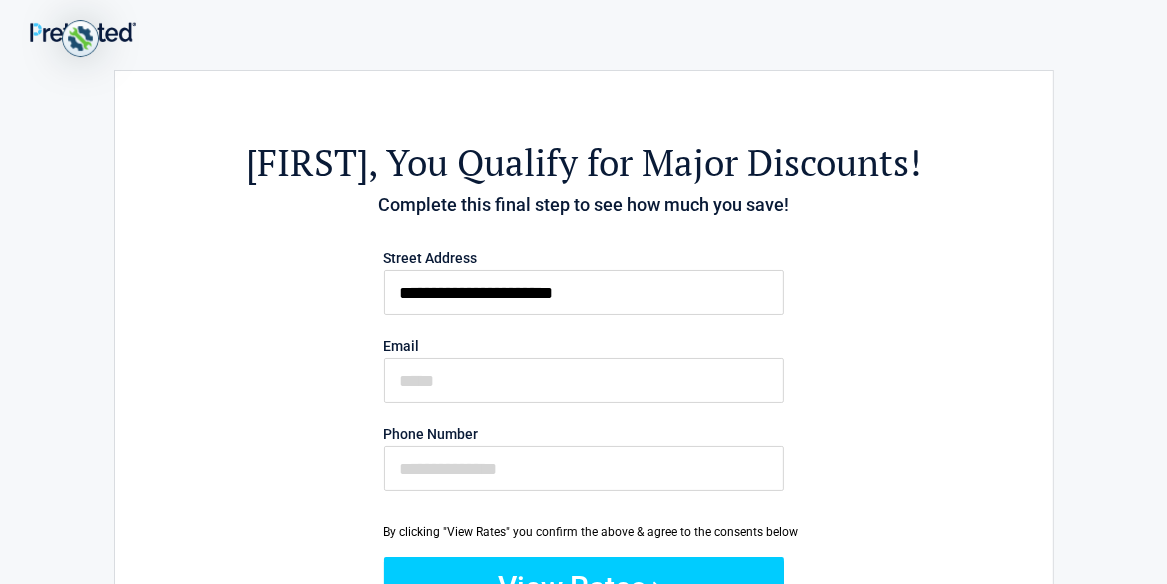 type on "**********" 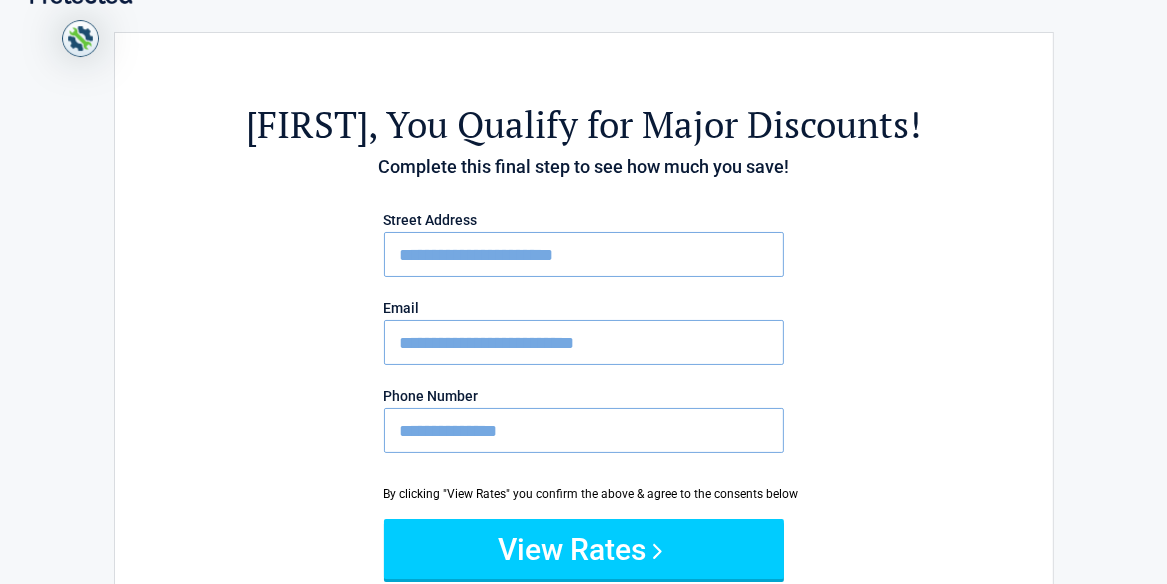 scroll, scrollTop: 122, scrollLeft: 0, axis: vertical 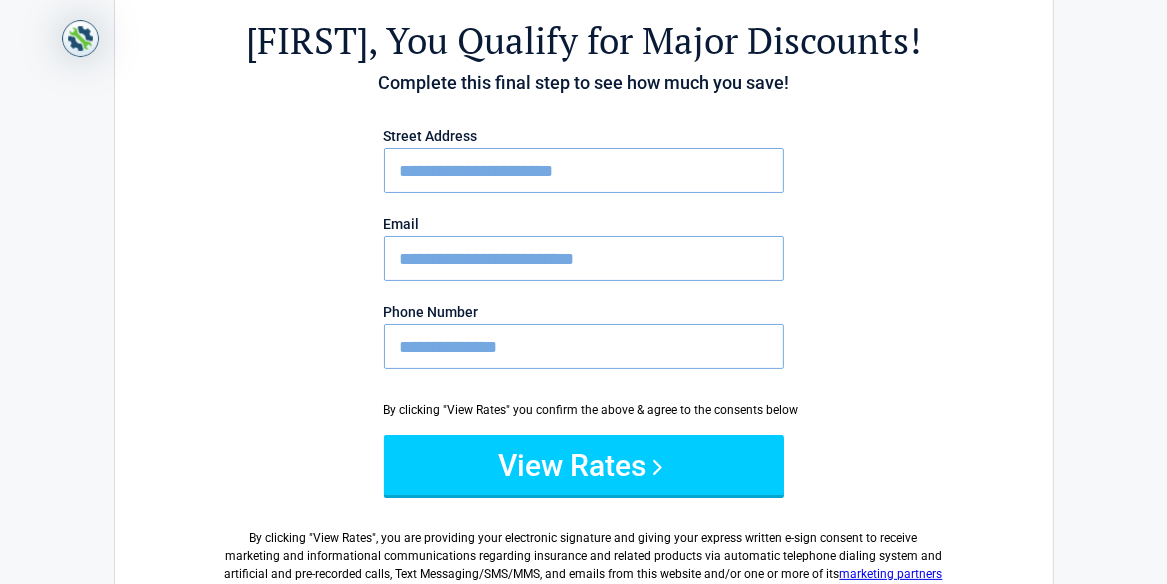 click on "**********" at bounding box center (584, 346) 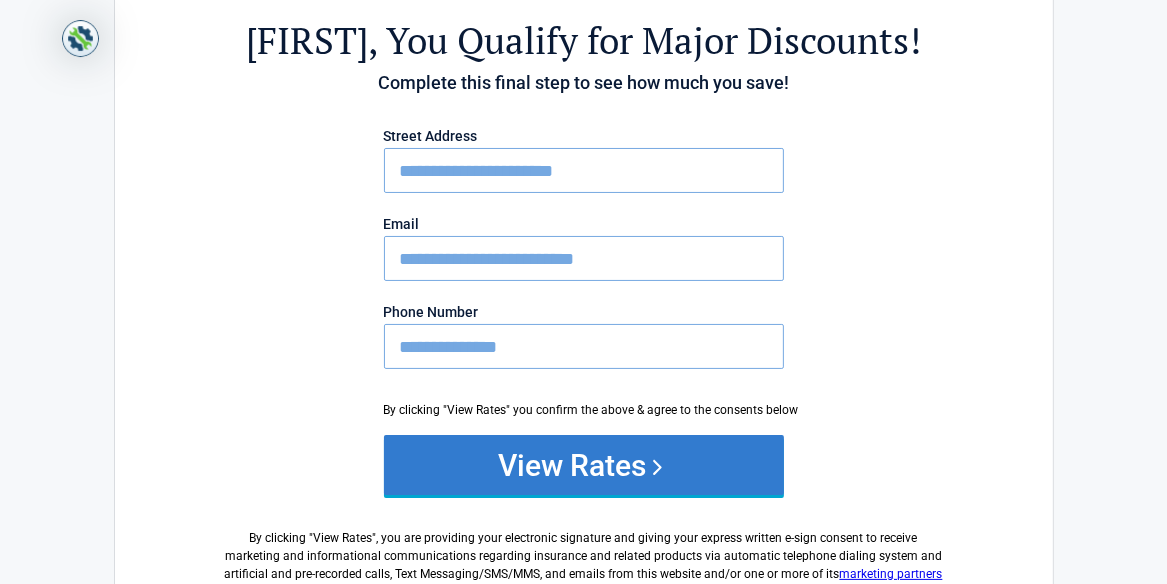 click on "View Rates" at bounding box center (584, 465) 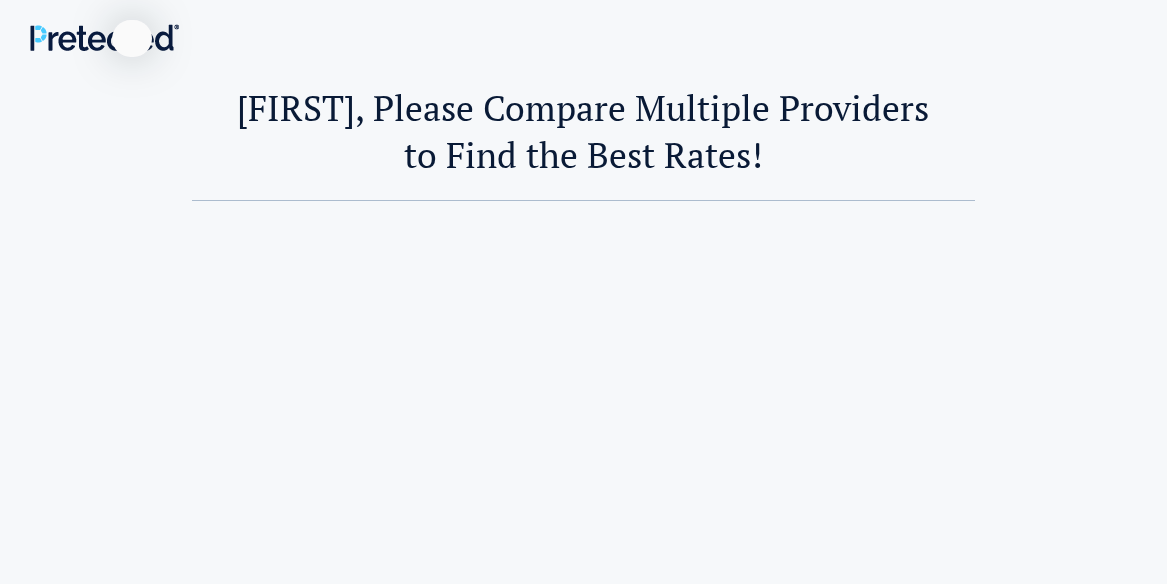 scroll, scrollTop: 0, scrollLeft: 0, axis: both 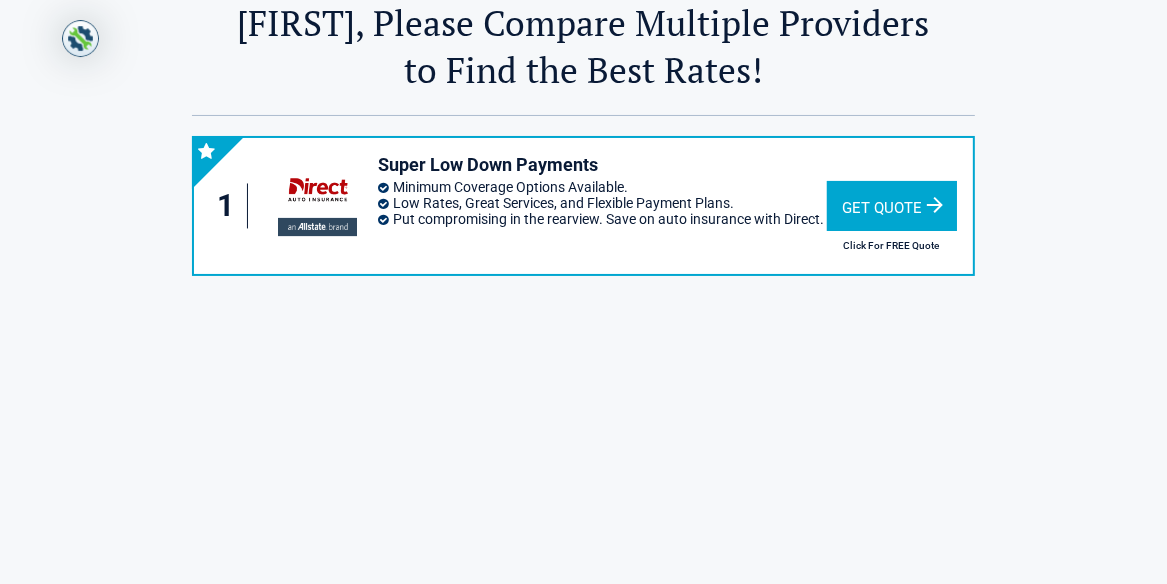 click on "Get Quote" at bounding box center (892, 206) 